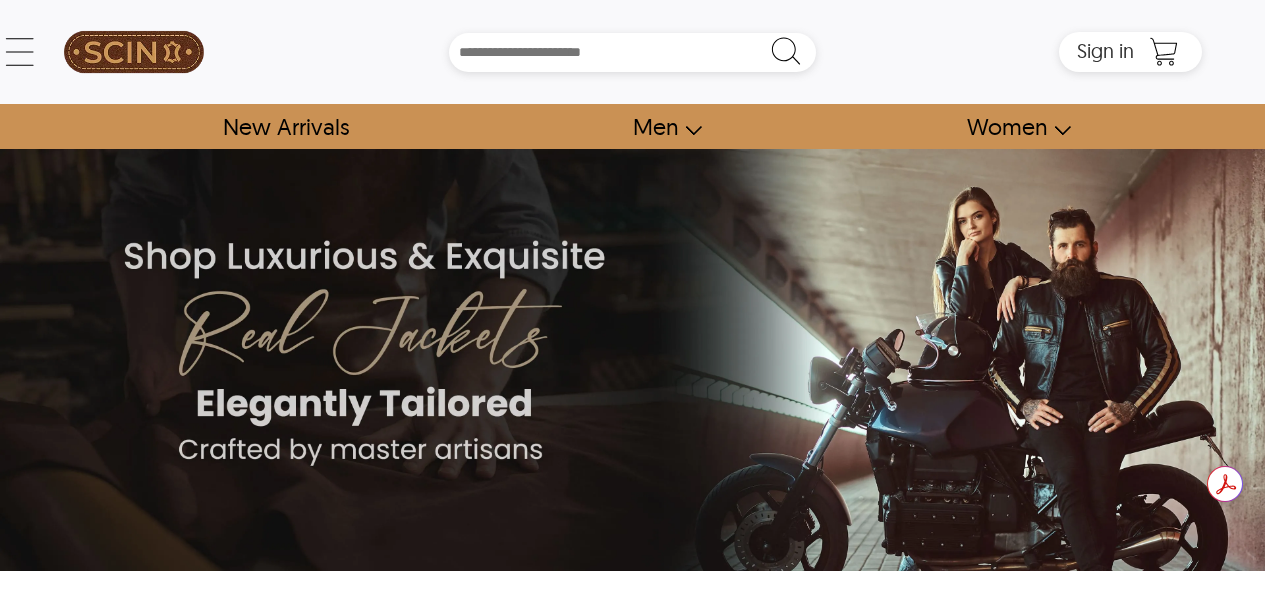scroll, scrollTop: 207, scrollLeft: 0, axis: vertical 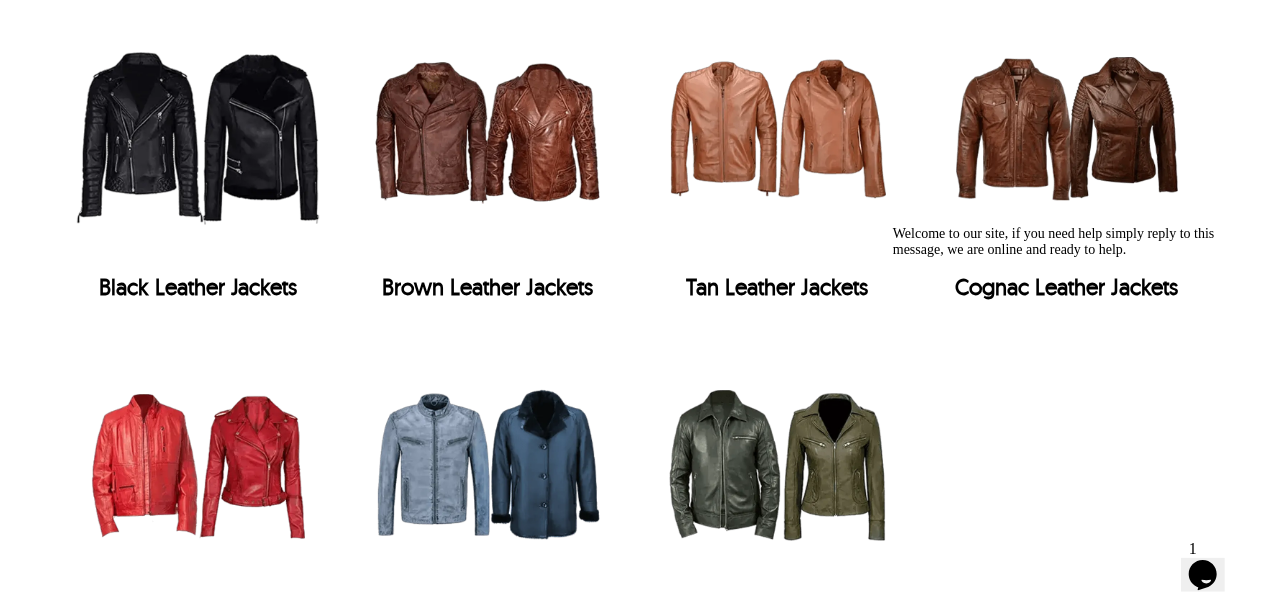 click at bounding box center [488, 128] 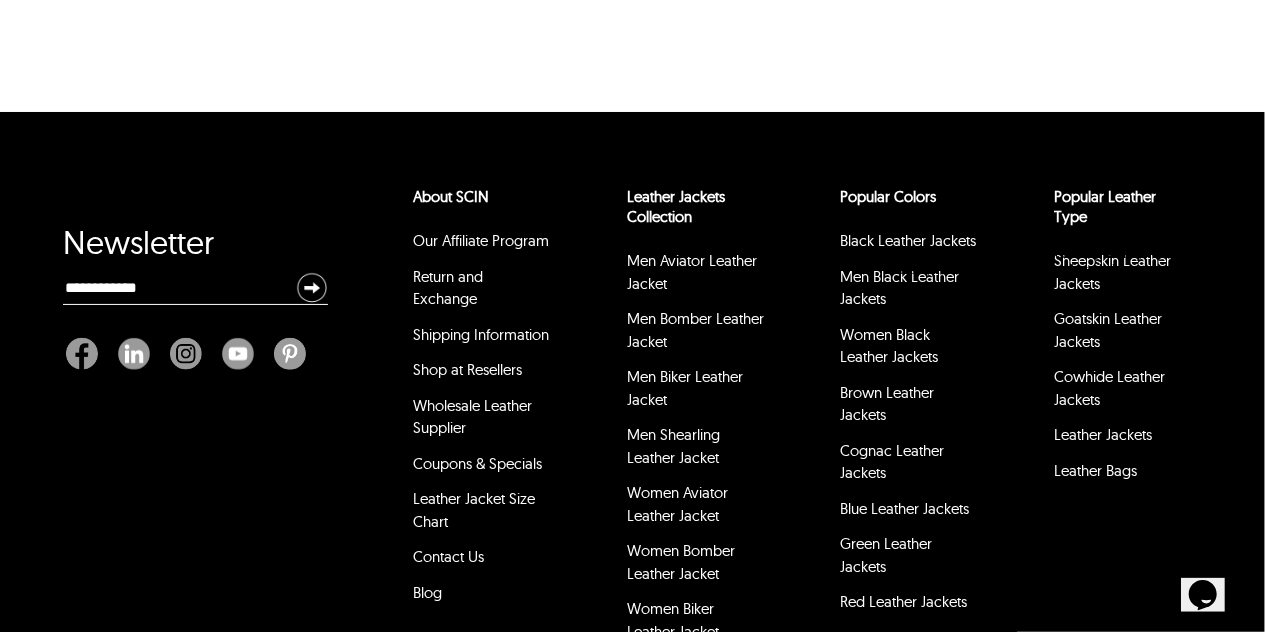 select on "********" 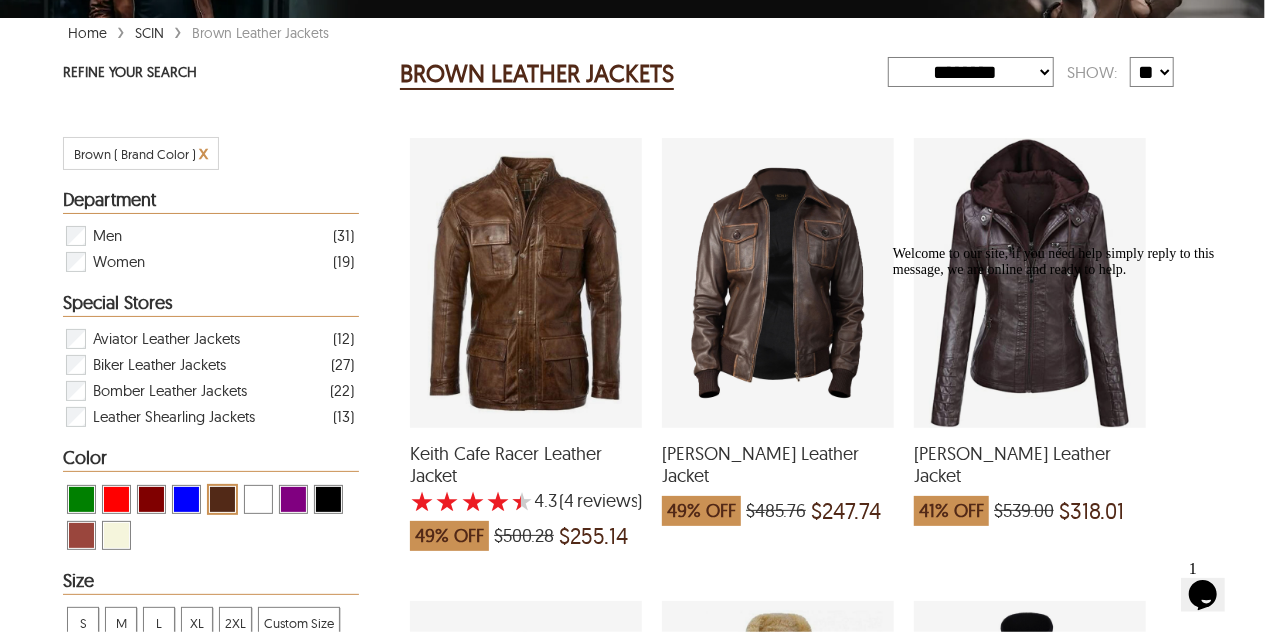 scroll, scrollTop: 305, scrollLeft: 0, axis: vertical 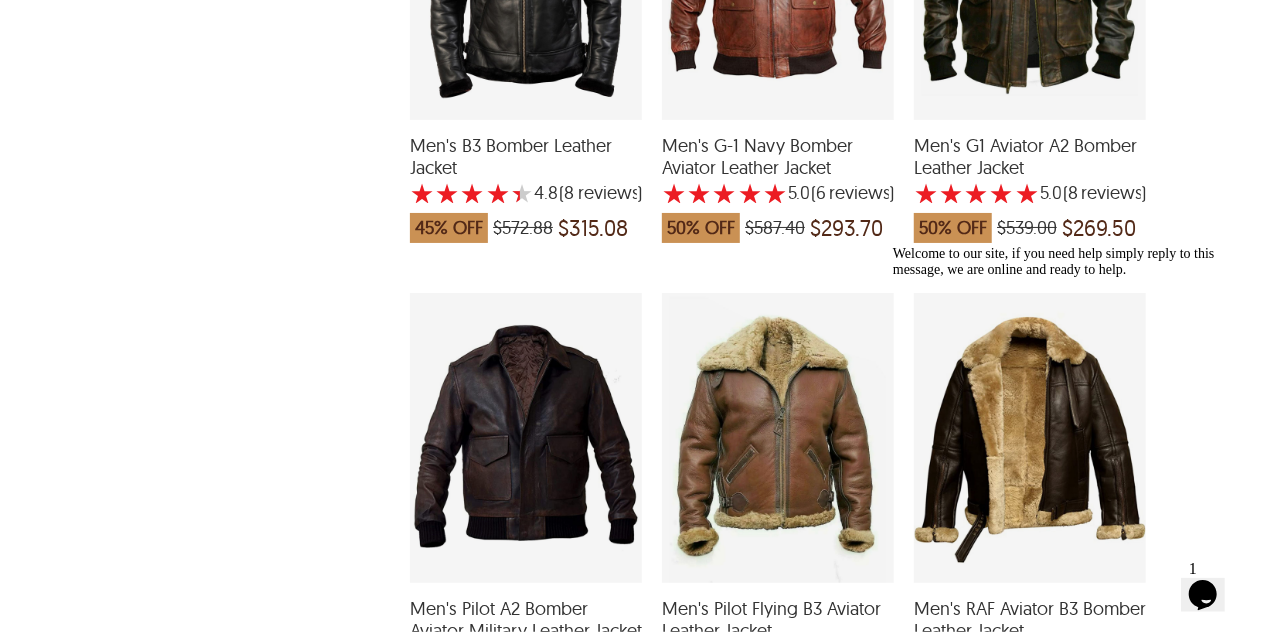 click at bounding box center (892, 245) 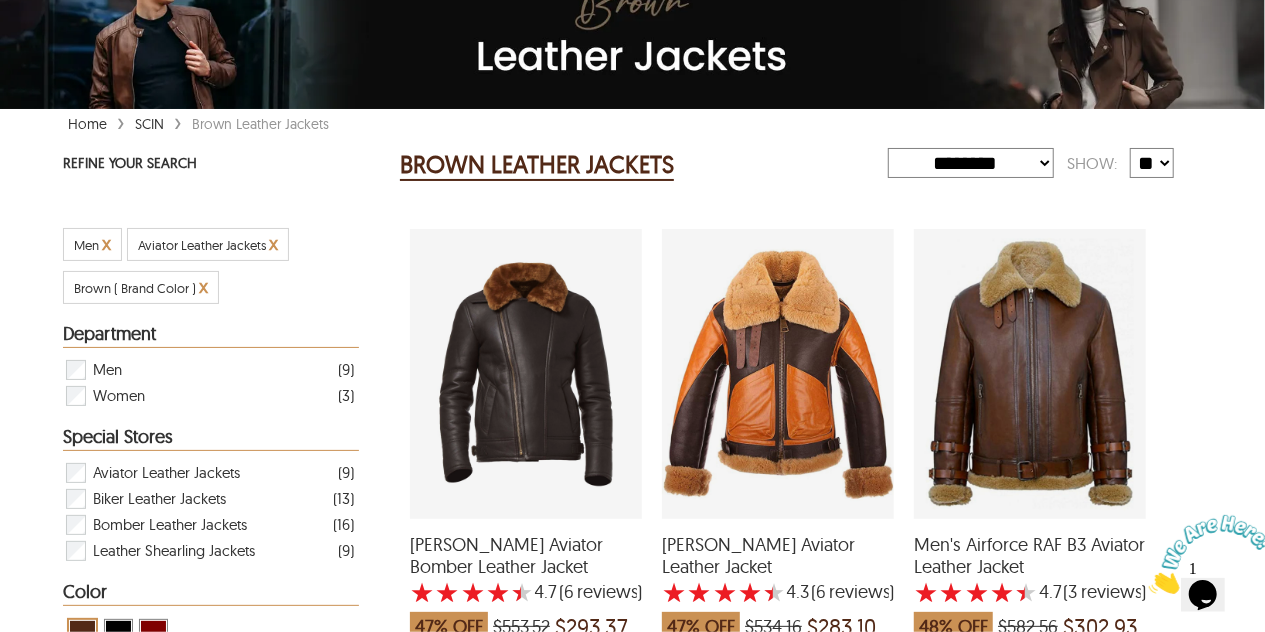 scroll, scrollTop: 218, scrollLeft: 0, axis: vertical 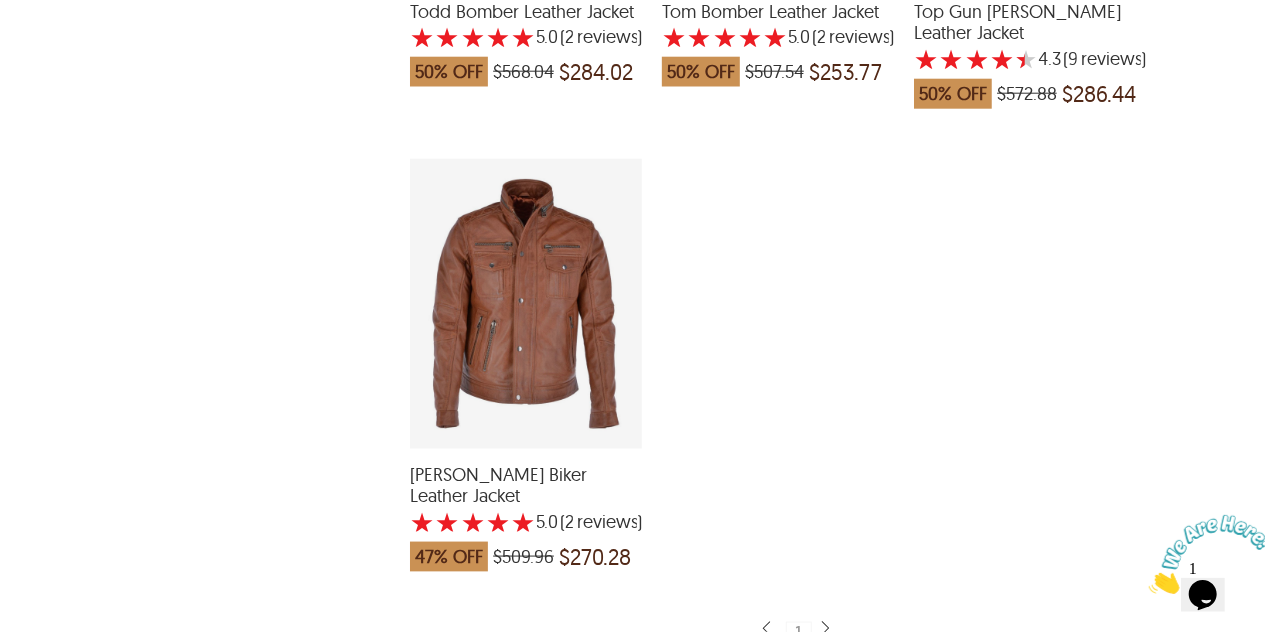 click at bounding box center [526, 304] 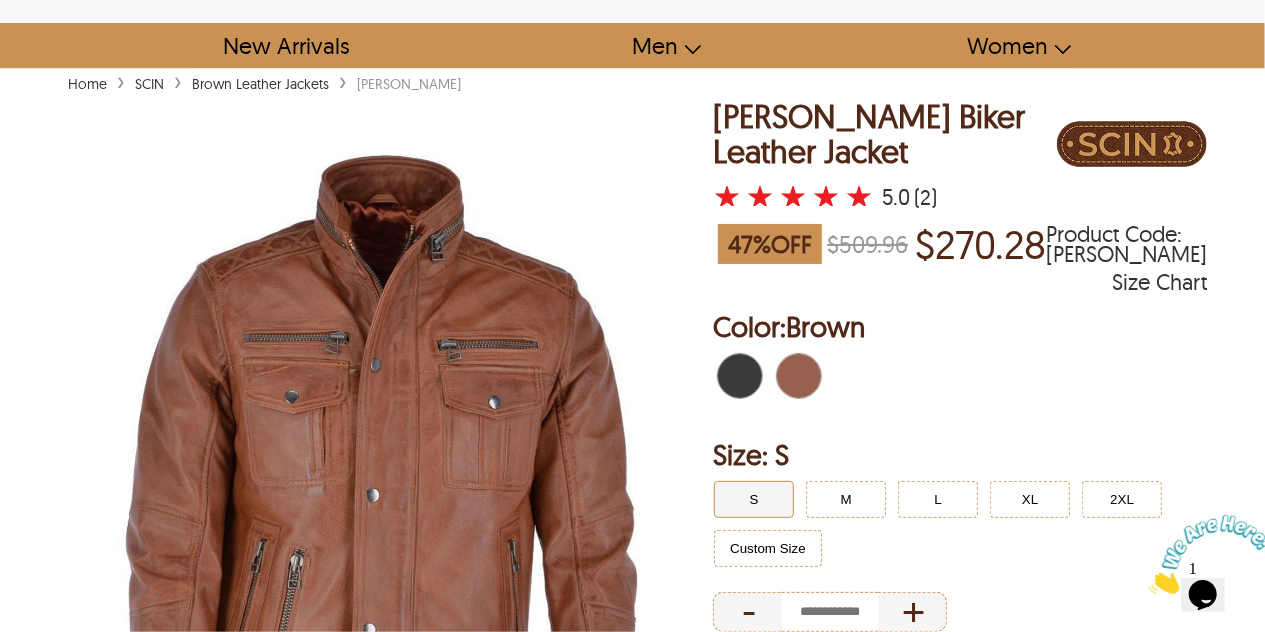 scroll, scrollTop: 190, scrollLeft: 0, axis: vertical 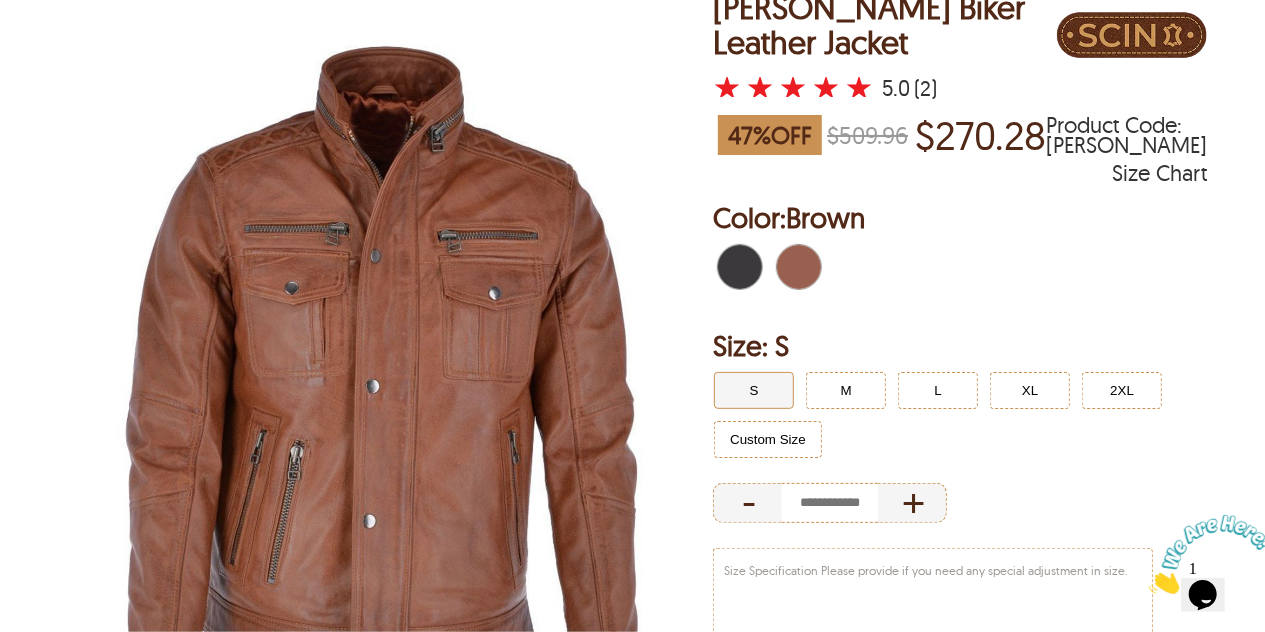 click at bounding box center [729, 267] 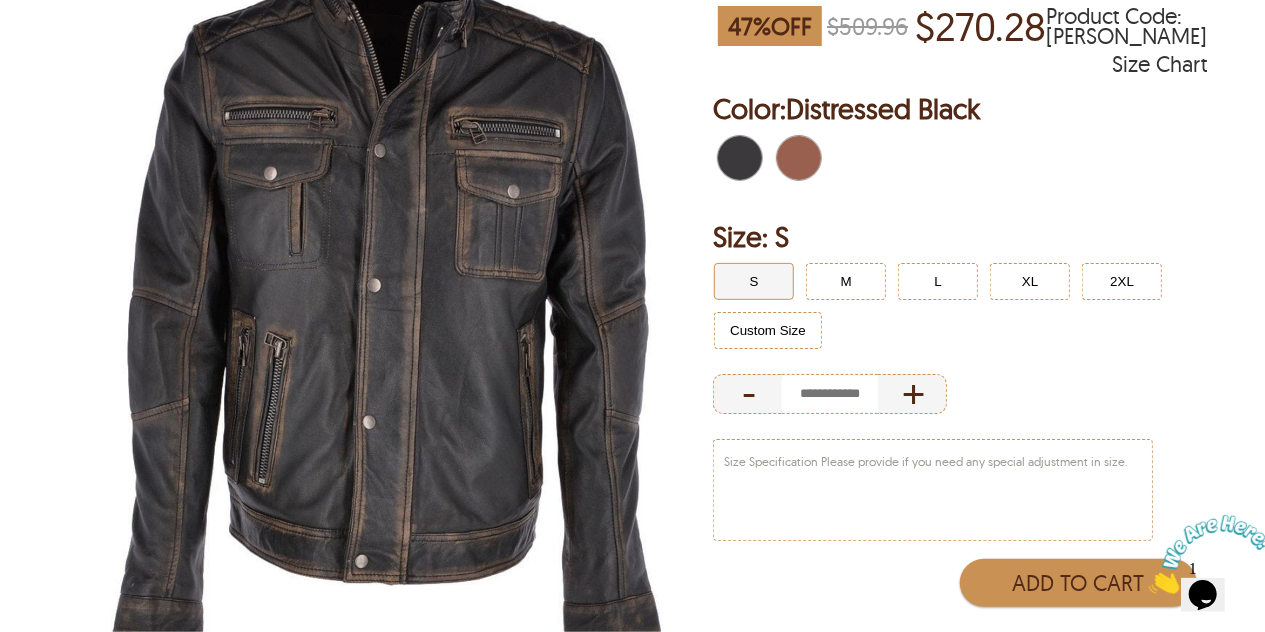 scroll, scrollTop: 300, scrollLeft: 0, axis: vertical 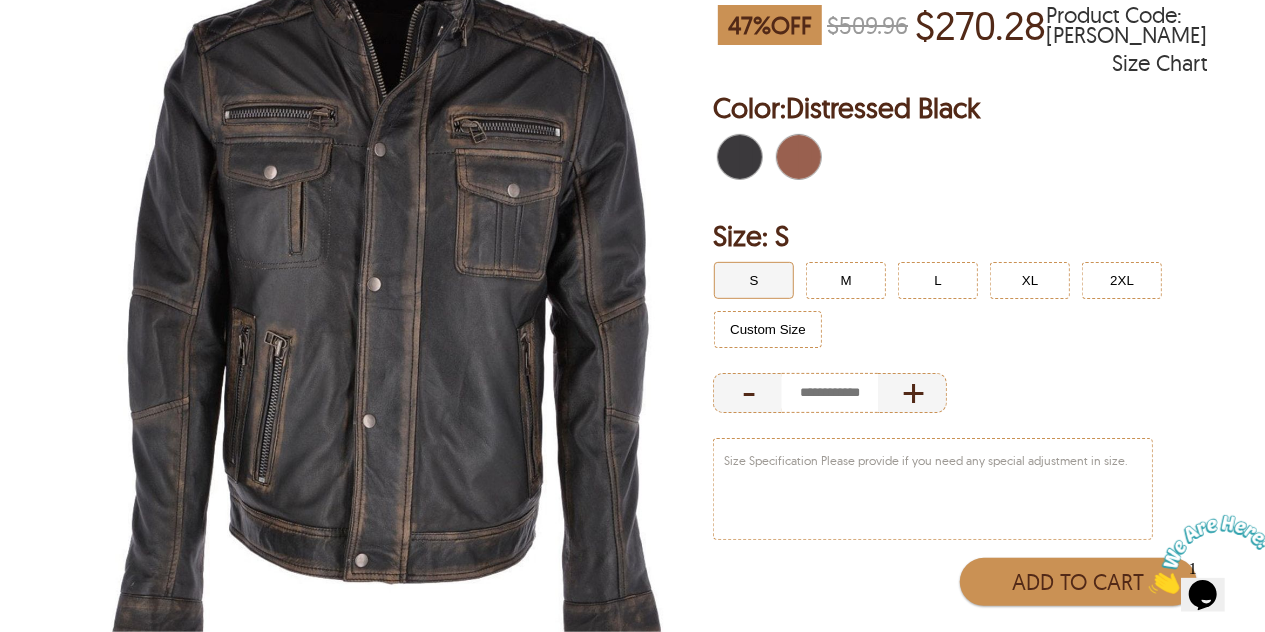 click at bounding box center (788, 157) 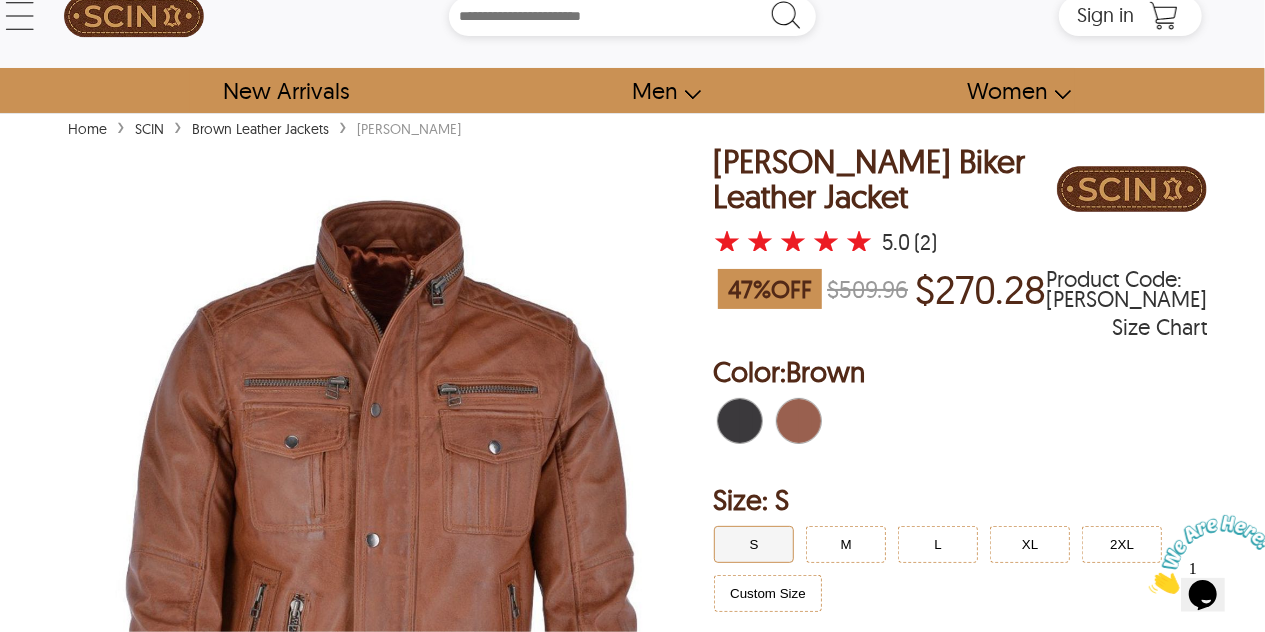scroll, scrollTop: 0, scrollLeft: 0, axis: both 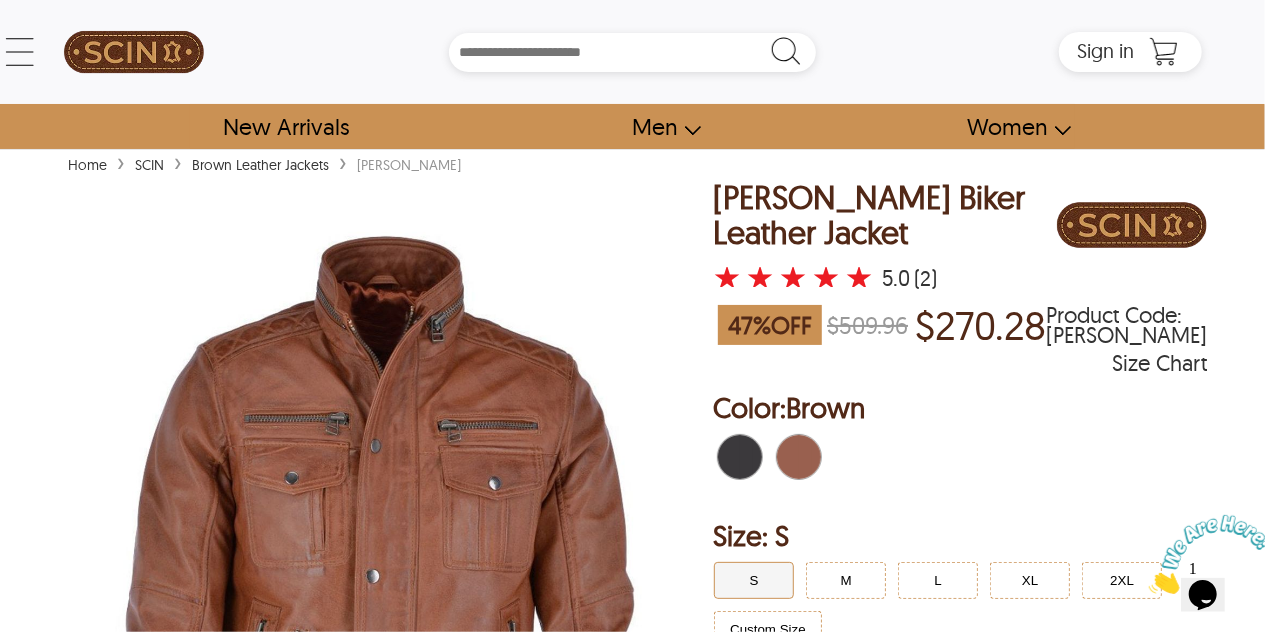 select on "********" 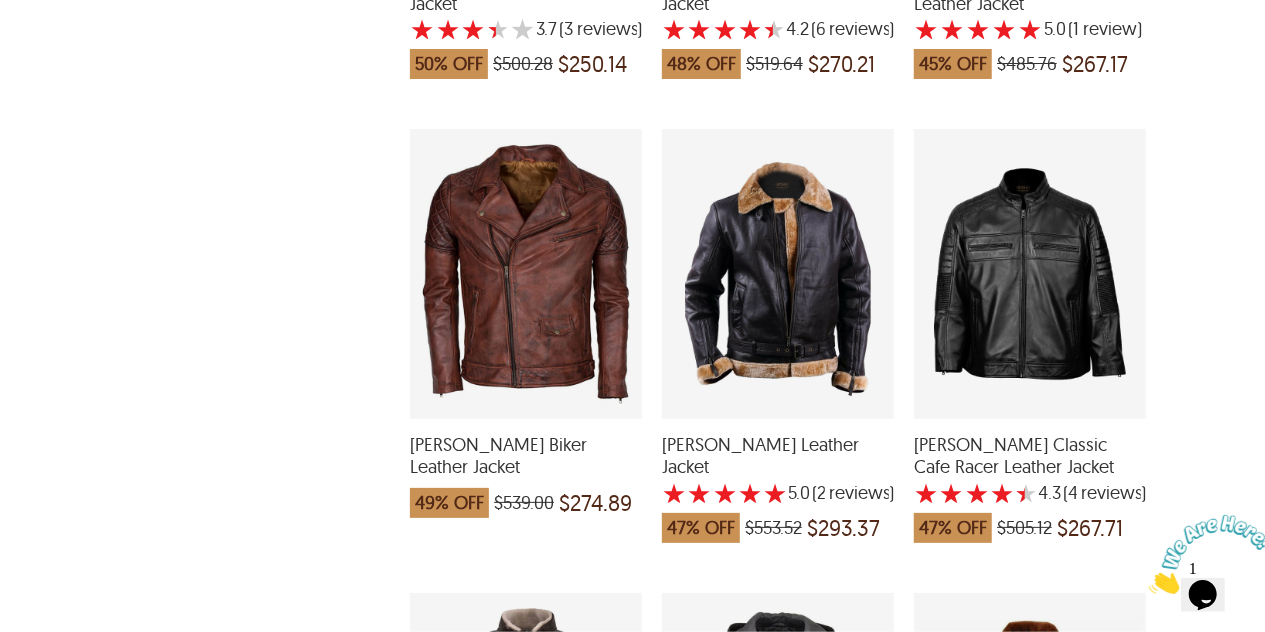 scroll, scrollTop: 3988, scrollLeft: 0, axis: vertical 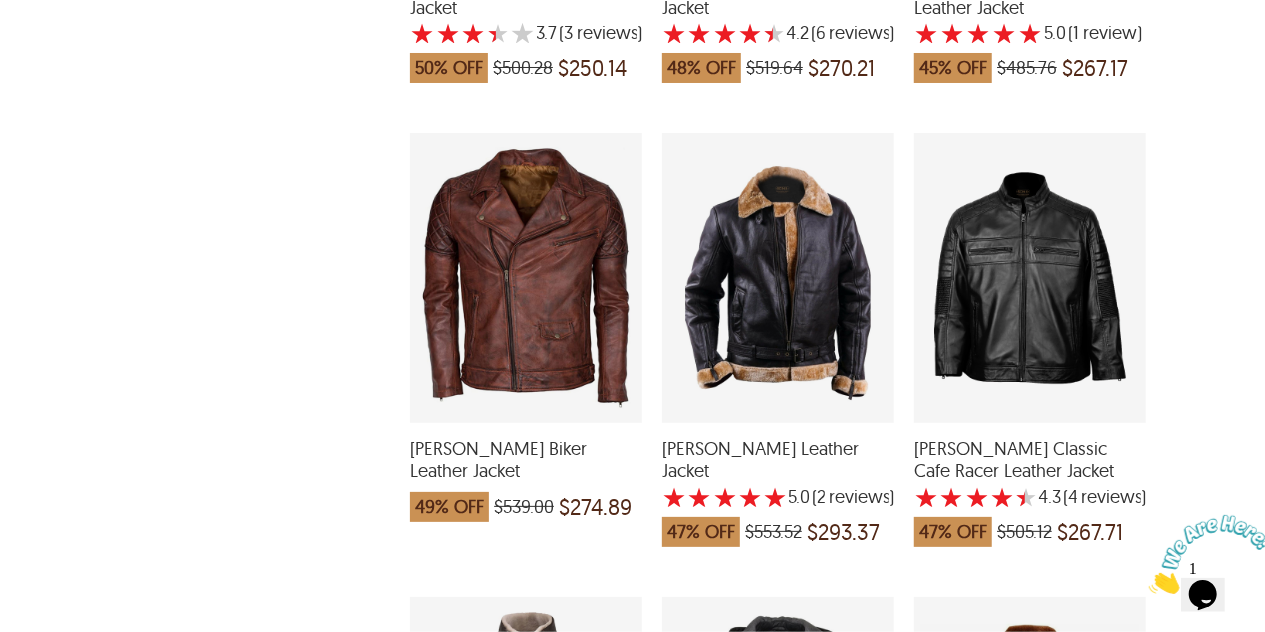 click at bounding box center (526, 278) 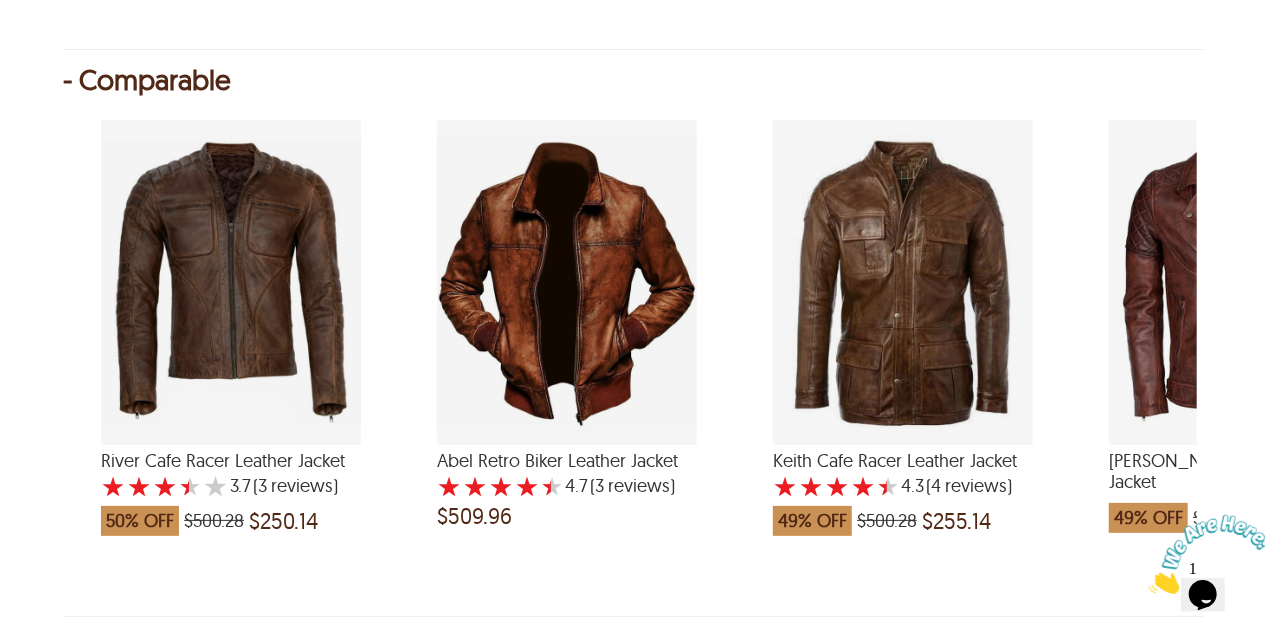 scroll, scrollTop: 2381, scrollLeft: 0, axis: vertical 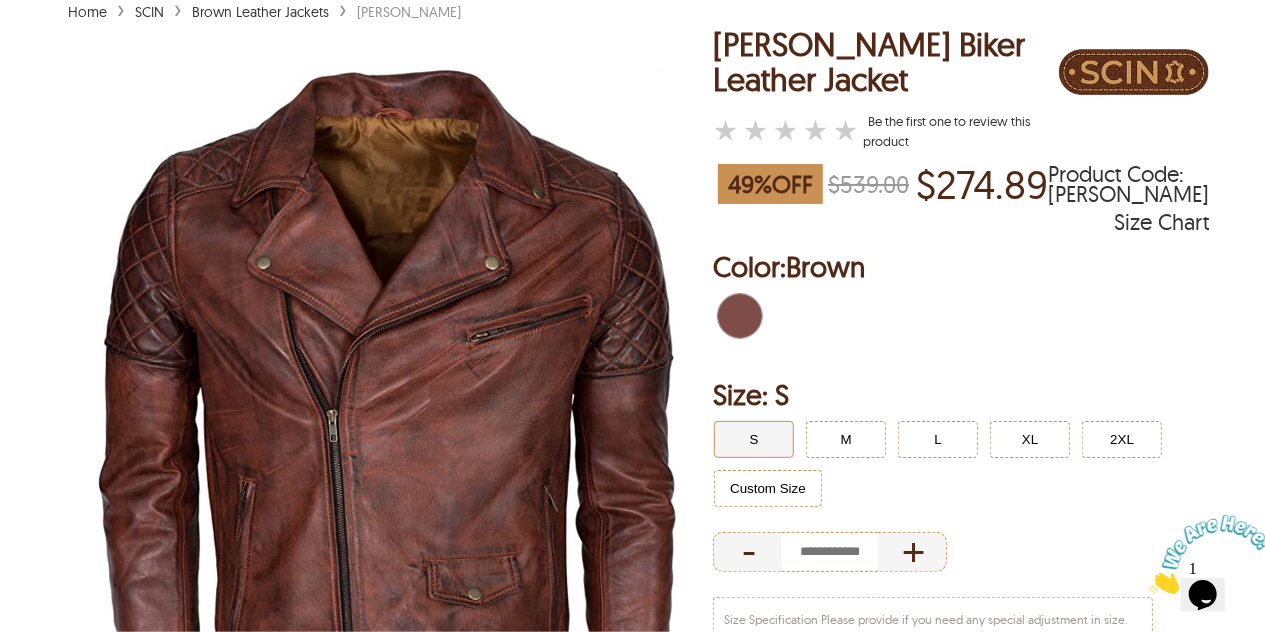select on "********" 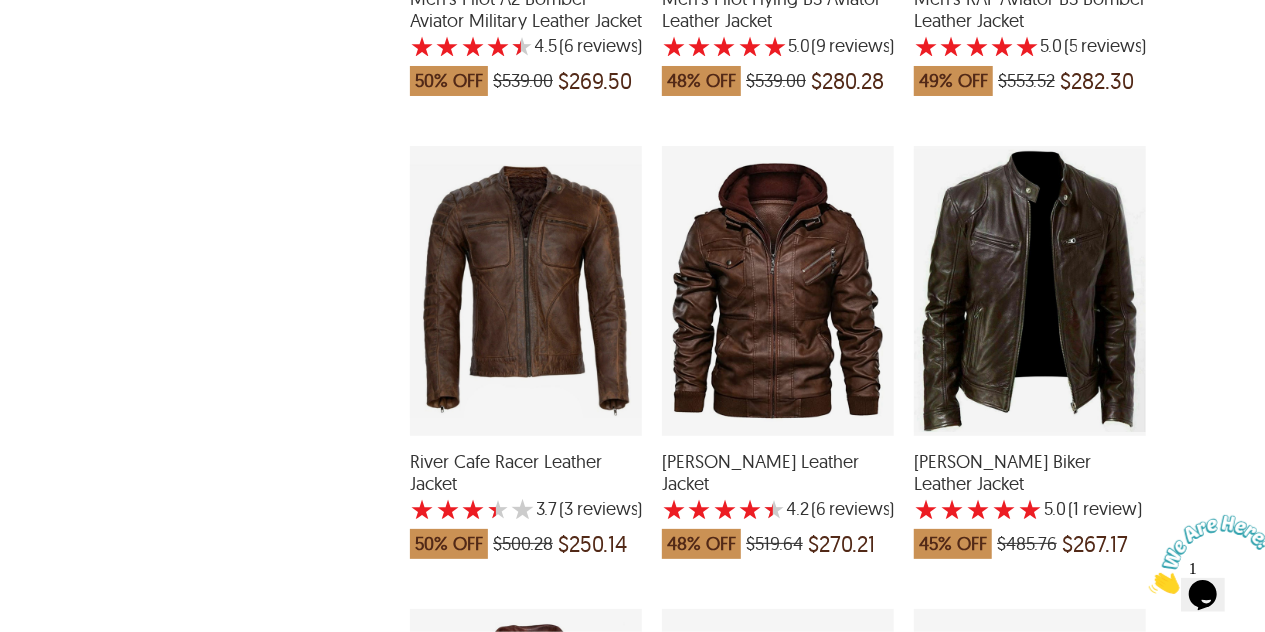scroll, scrollTop: 3514, scrollLeft: 0, axis: vertical 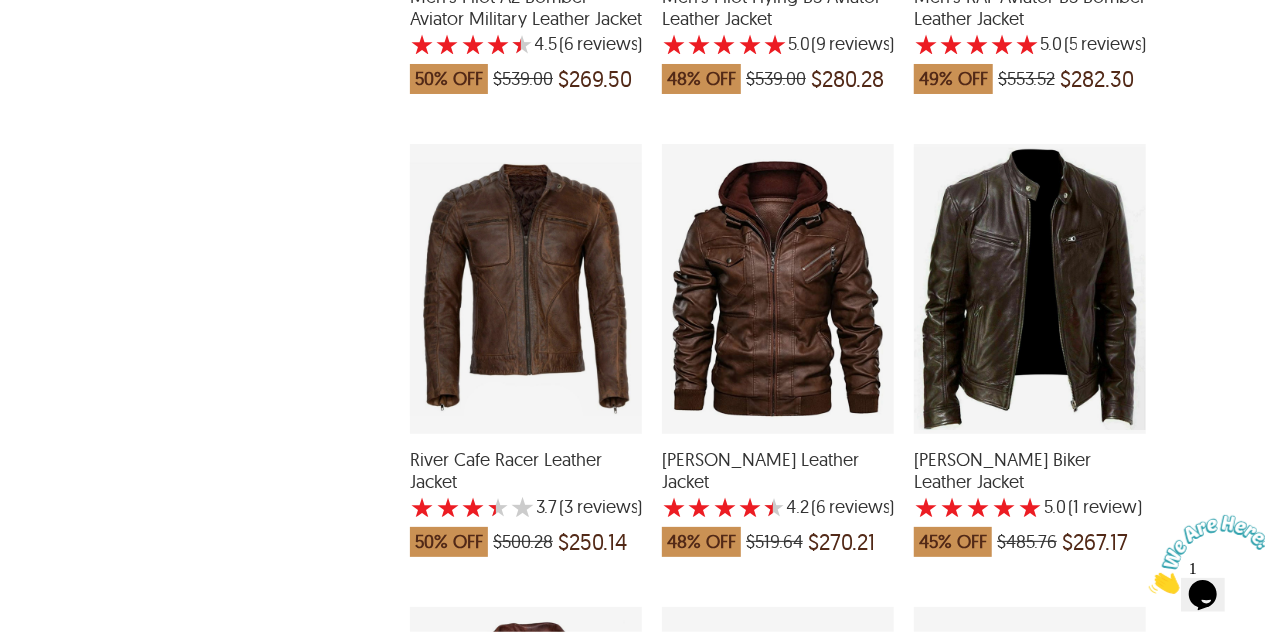 click at bounding box center [778, 289] 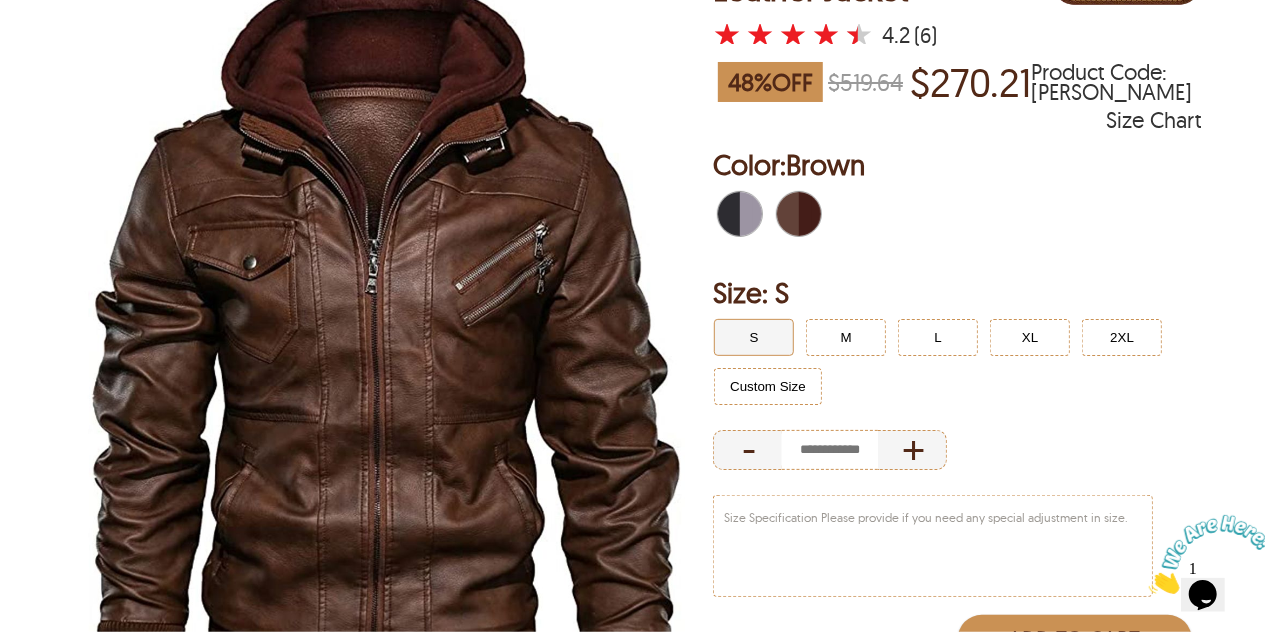 scroll, scrollTop: 242, scrollLeft: 0, axis: vertical 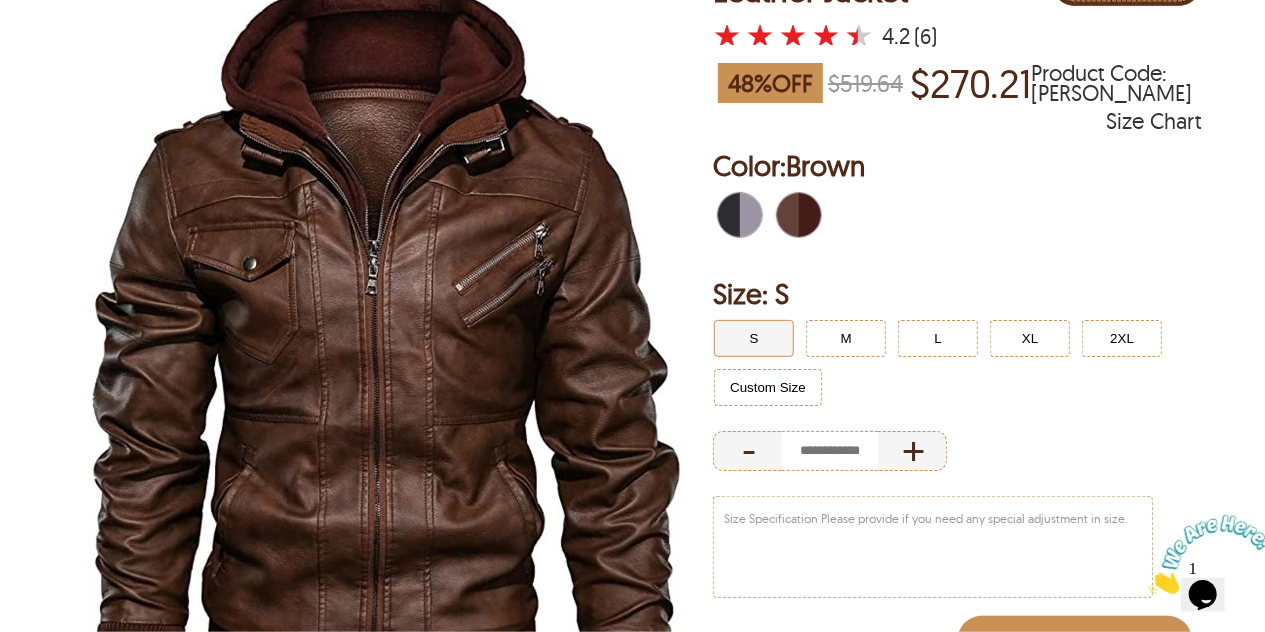 click at bounding box center (729, 215) 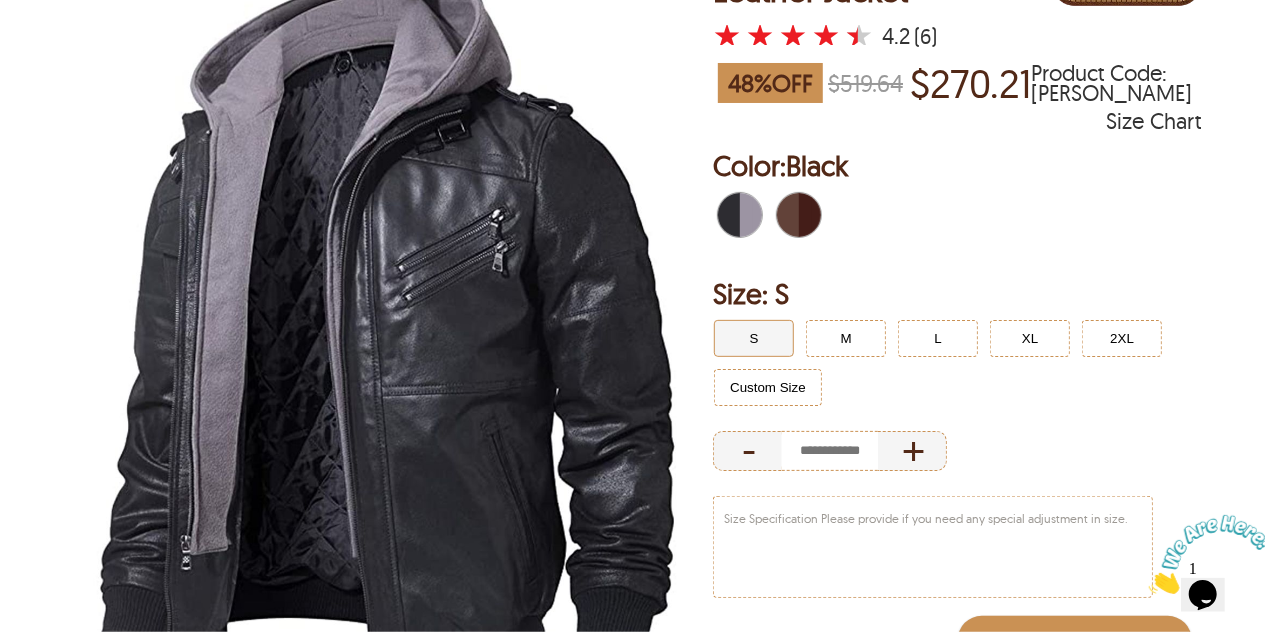 click at bounding box center [788, 215] 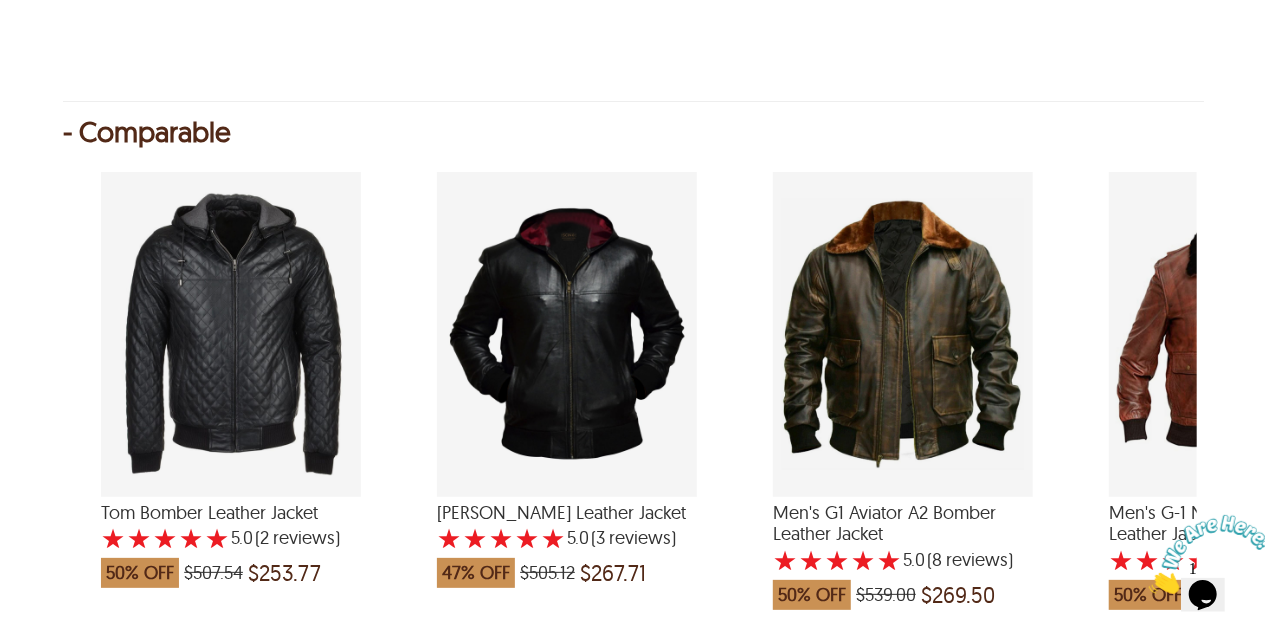 scroll, scrollTop: 2435, scrollLeft: 0, axis: vertical 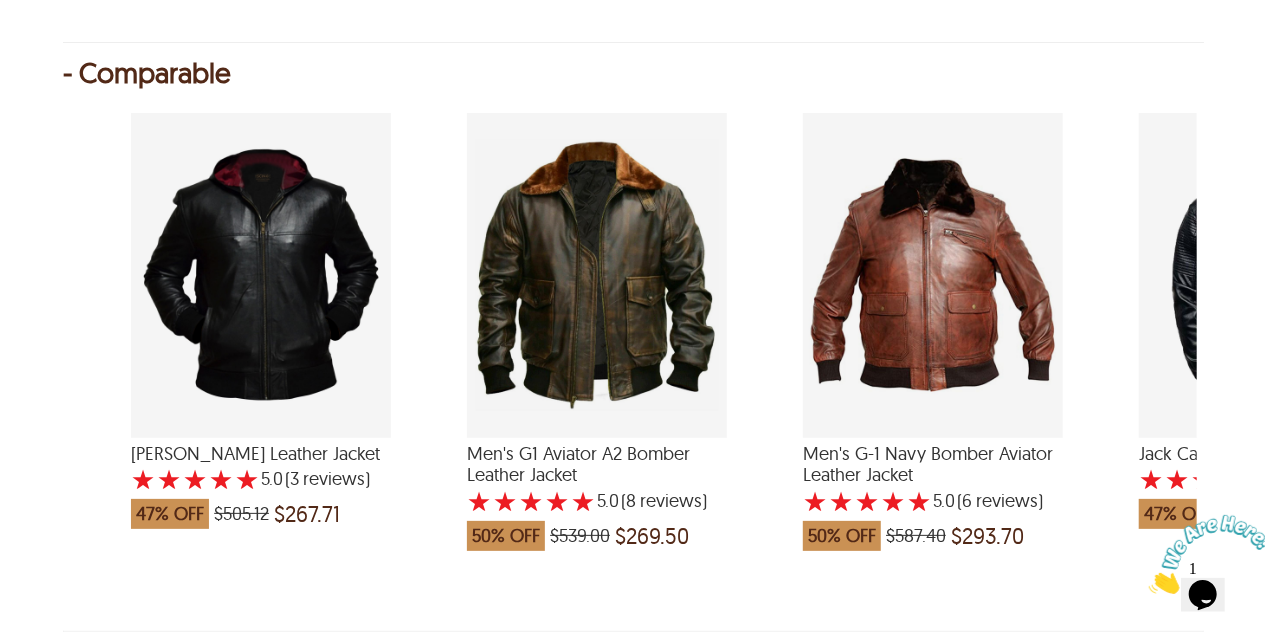click at bounding box center (597, 275) 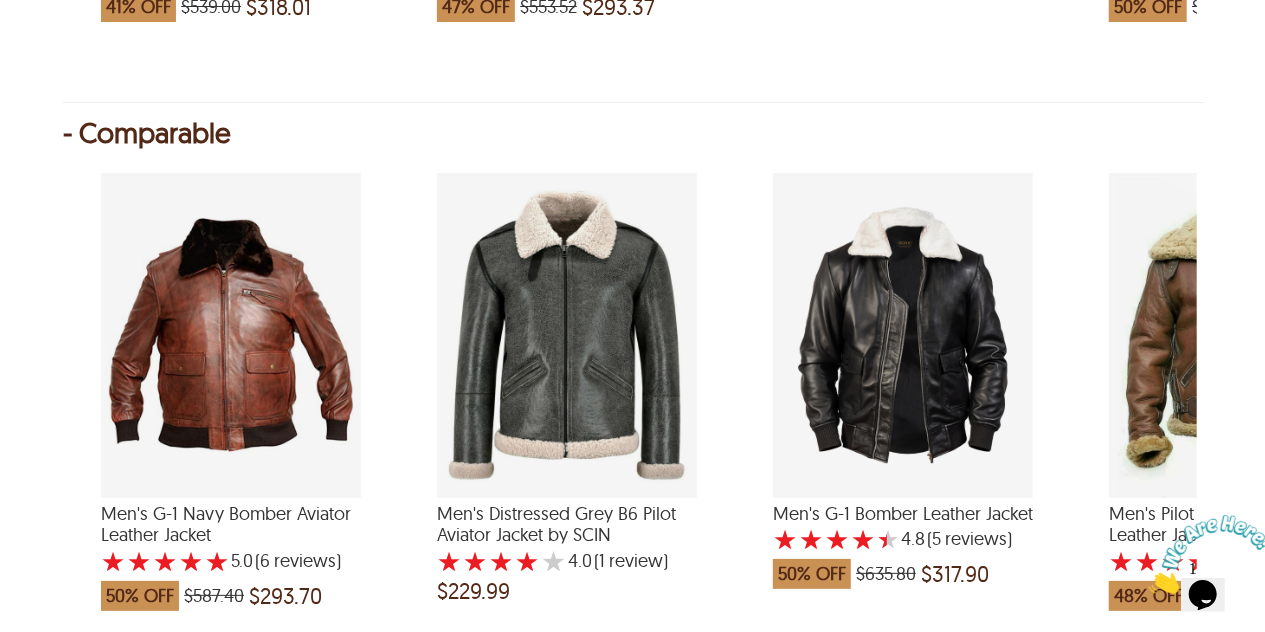 scroll, scrollTop: 2341, scrollLeft: 0, axis: vertical 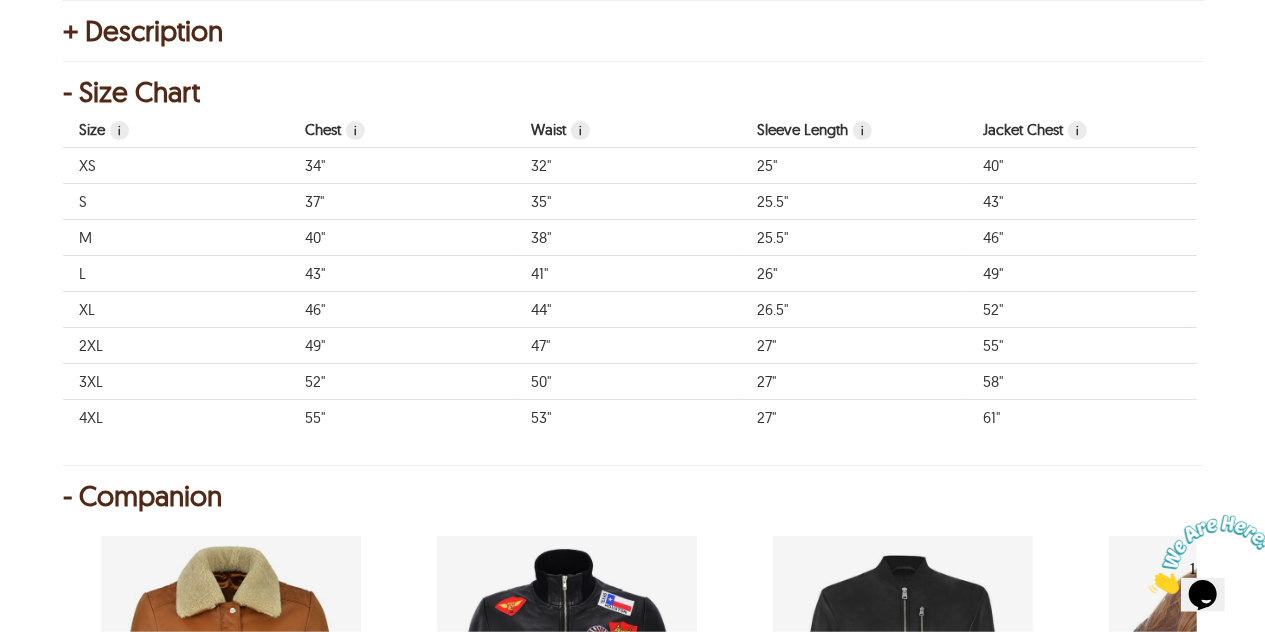 select on "********" 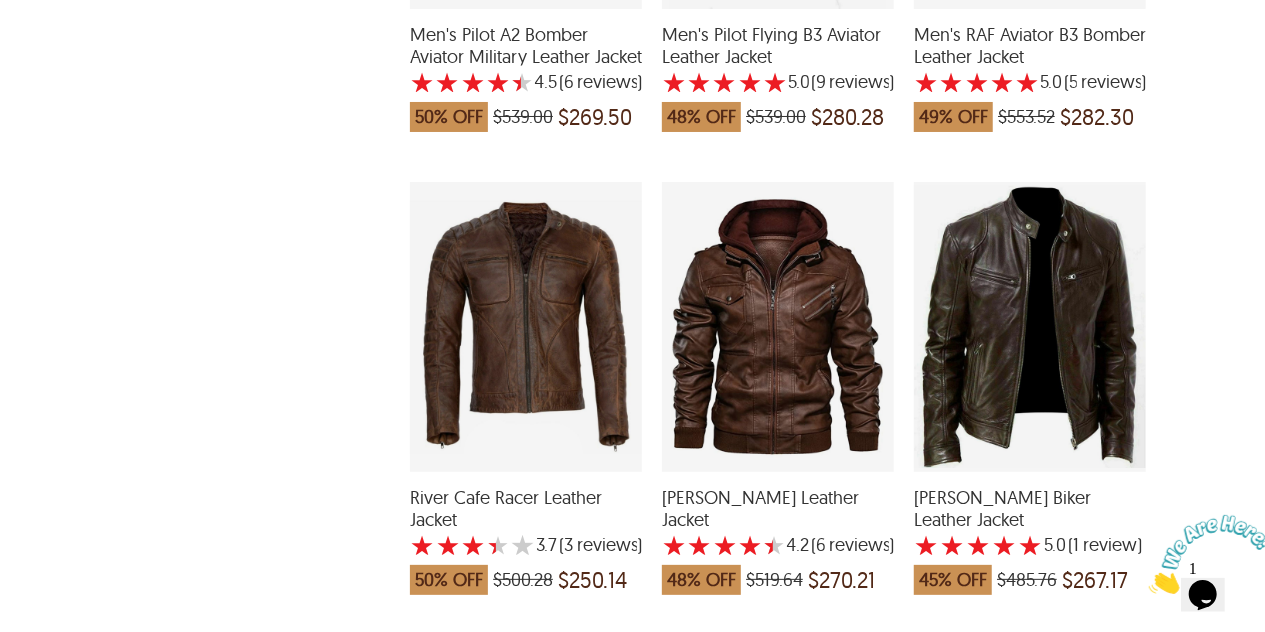scroll, scrollTop: 3514, scrollLeft: 0, axis: vertical 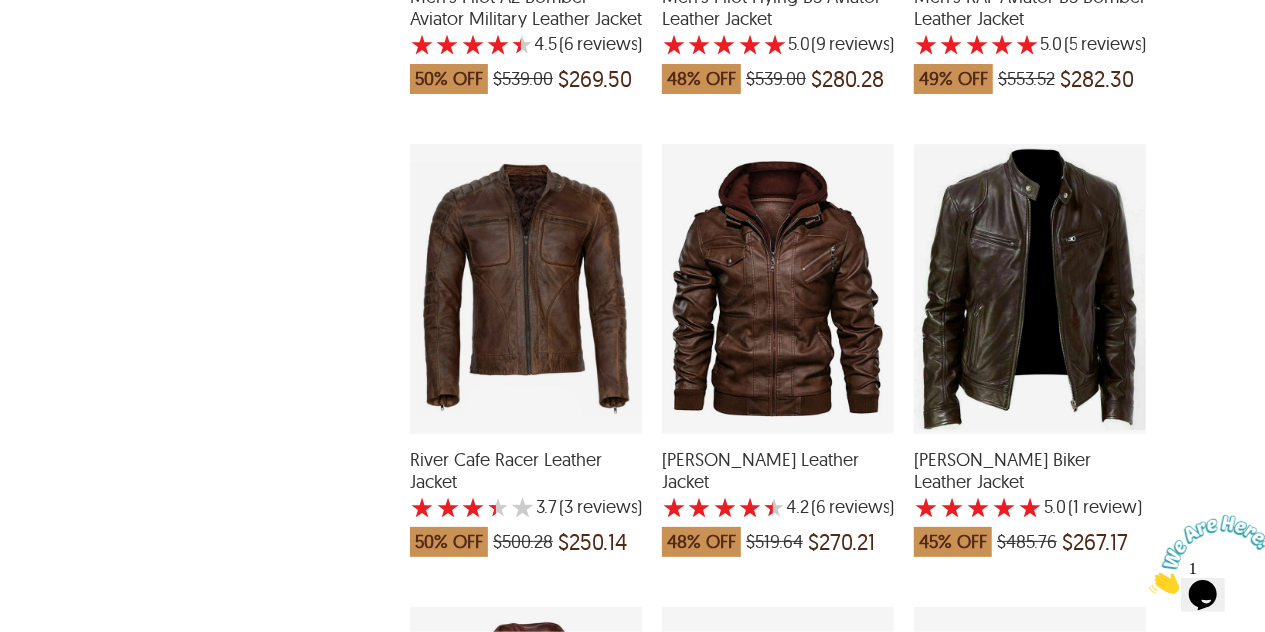 click at bounding box center [526, 289] 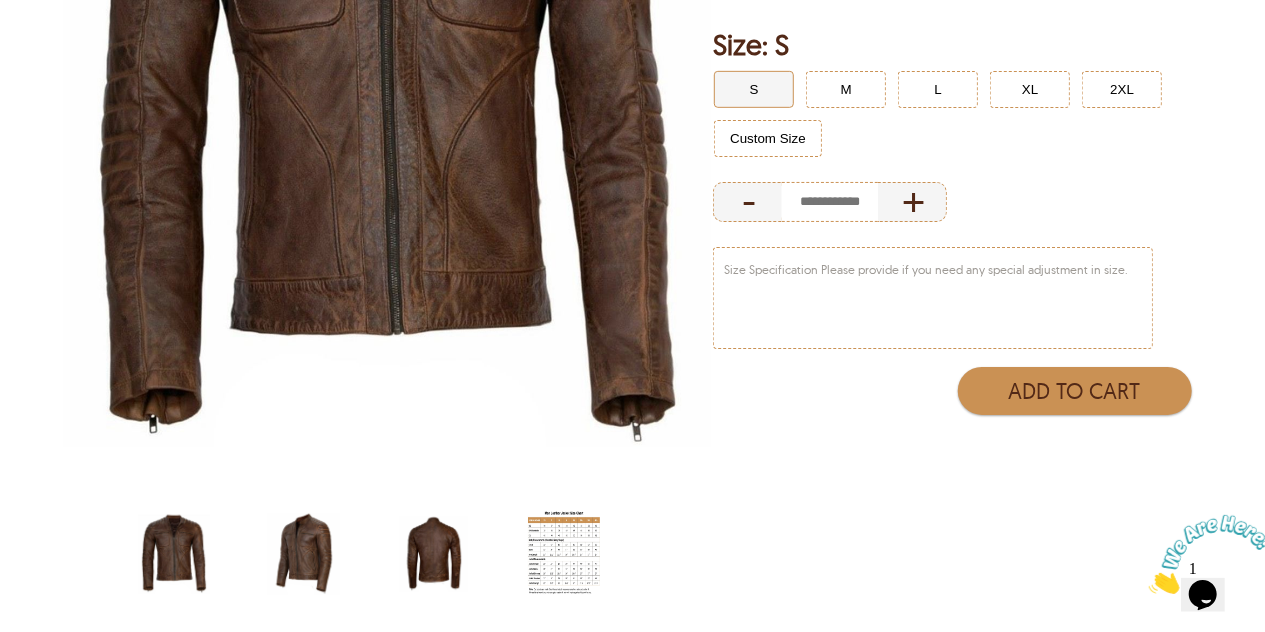 scroll, scrollTop: 0, scrollLeft: 0, axis: both 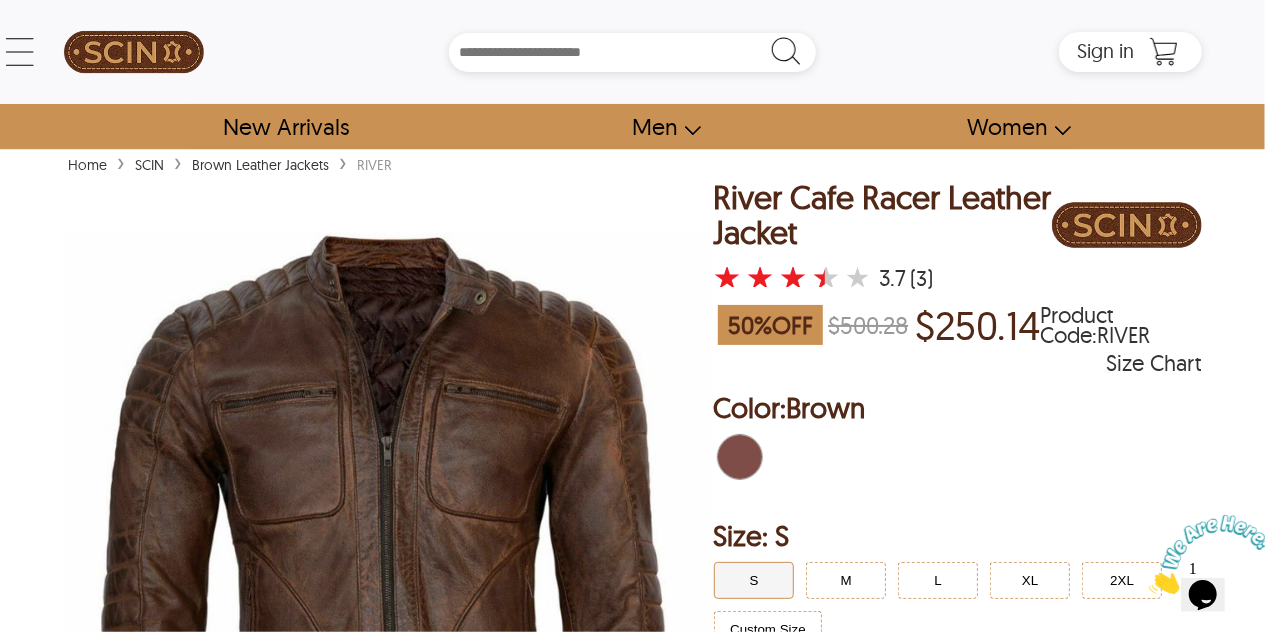 select on "********" 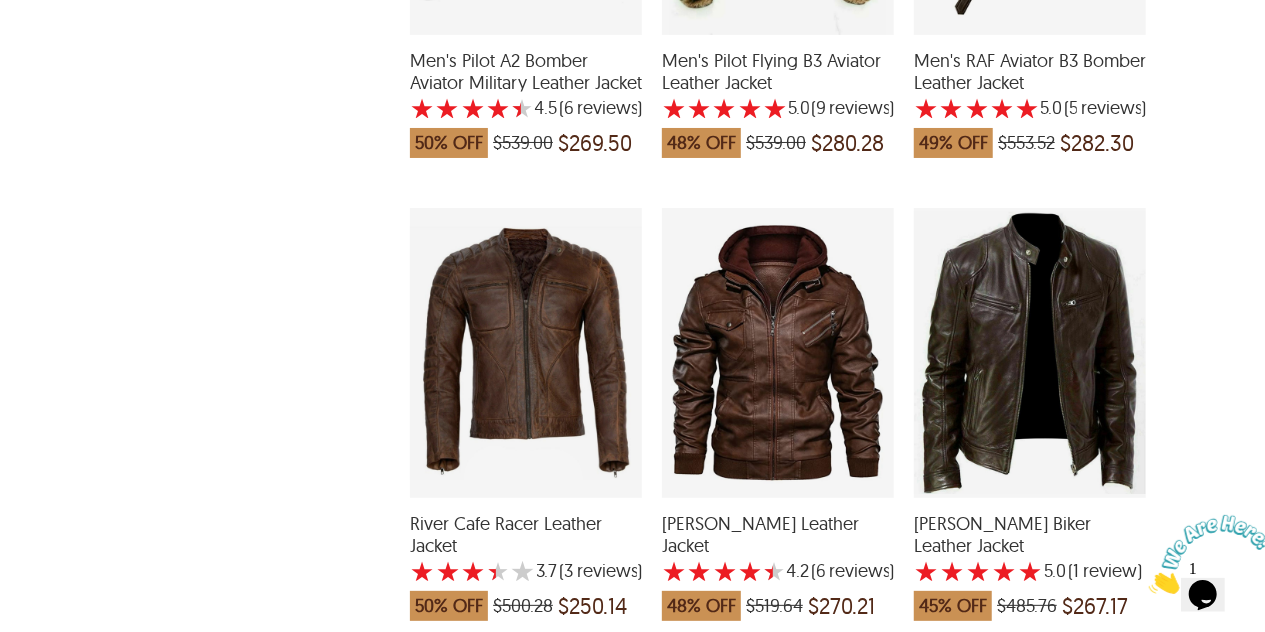 scroll, scrollTop: 3466, scrollLeft: 0, axis: vertical 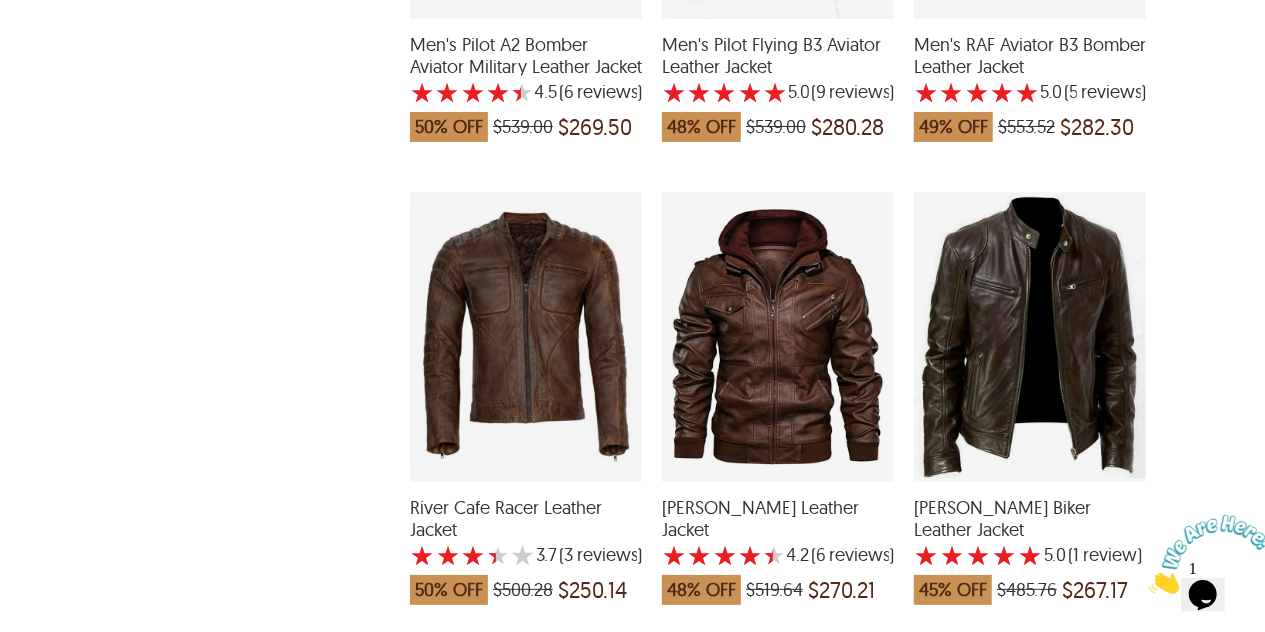 click at bounding box center [778, 337] 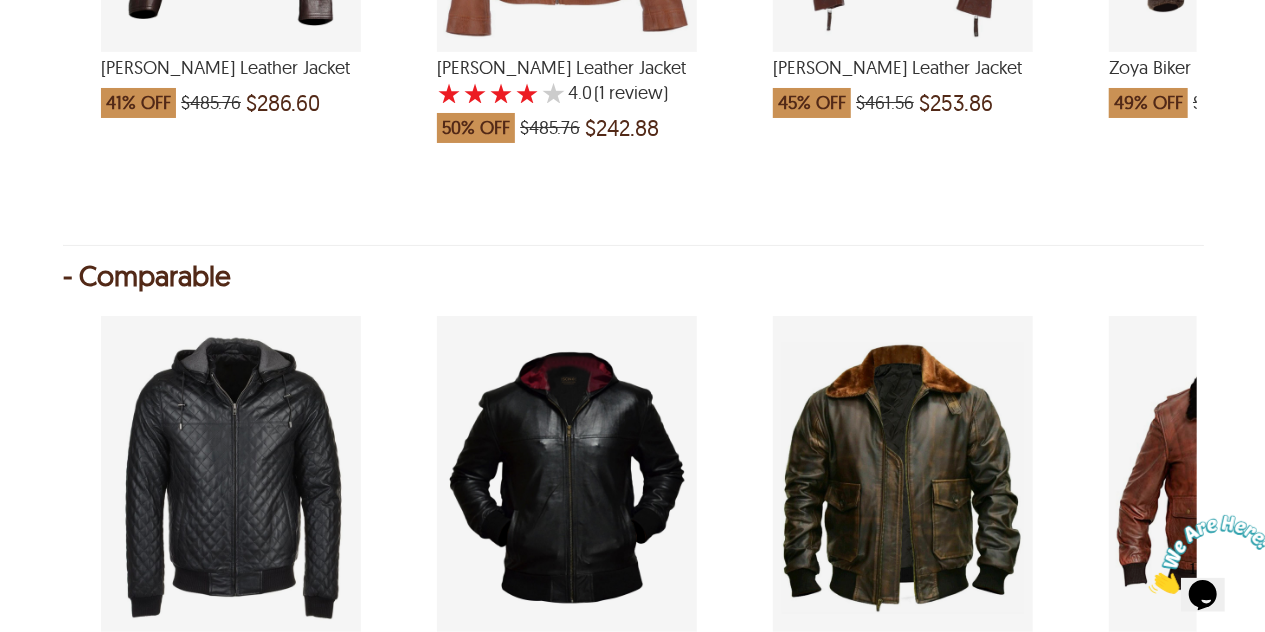 scroll, scrollTop: 2290, scrollLeft: 0, axis: vertical 